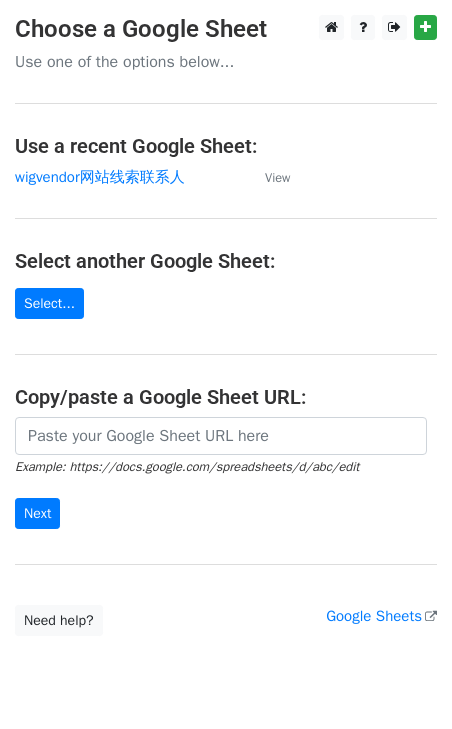 scroll, scrollTop: 0, scrollLeft: 0, axis: both 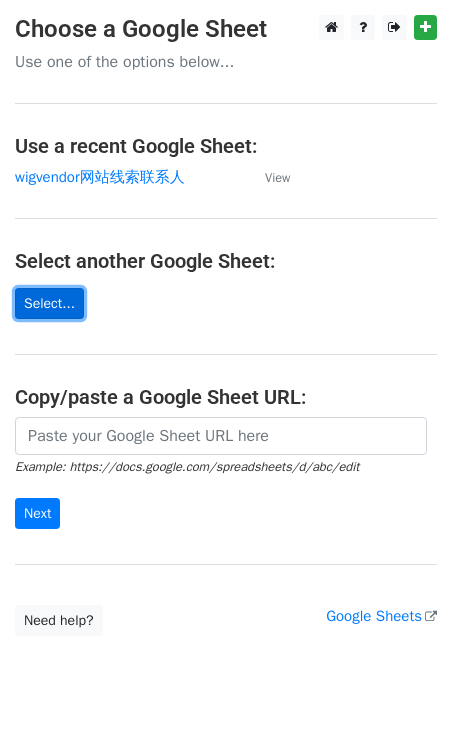 click on "Select..." at bounding box center [49, 303] 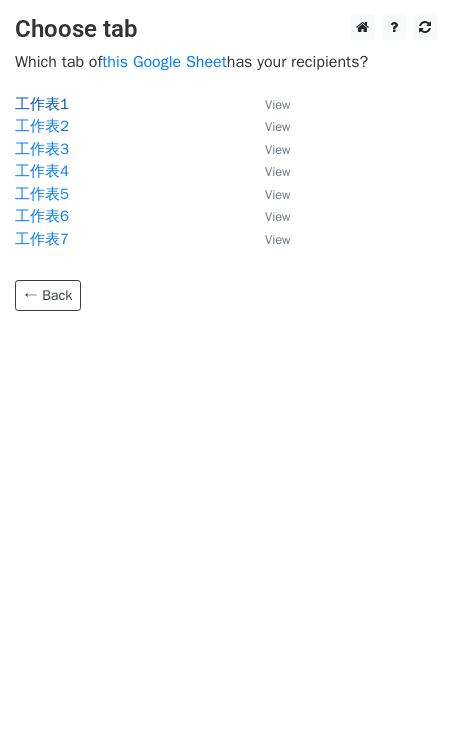 scroll, scrollTop: 0, scrollLeft: 0, axis: both 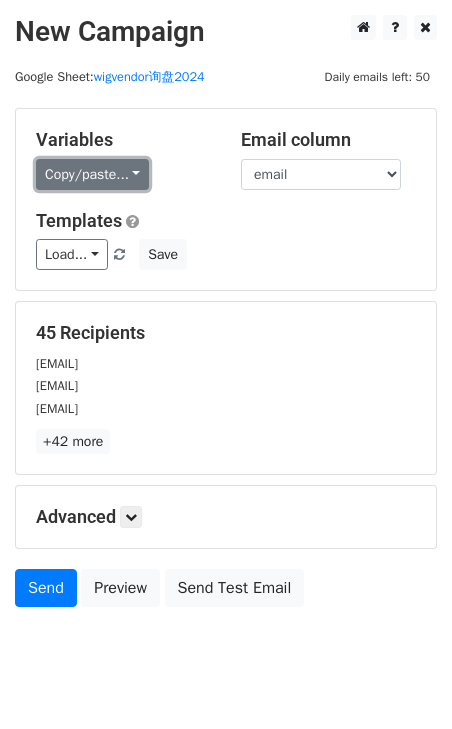 click on "Copy/paste..." at bounding box center [92, 174] 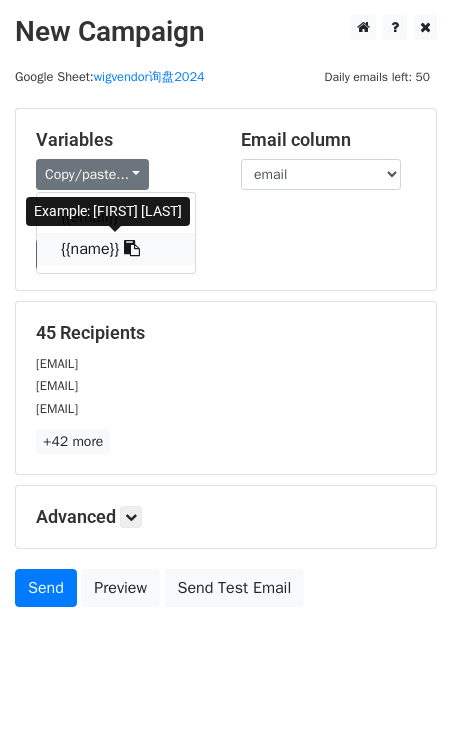 click at bounding box center (132, 248) 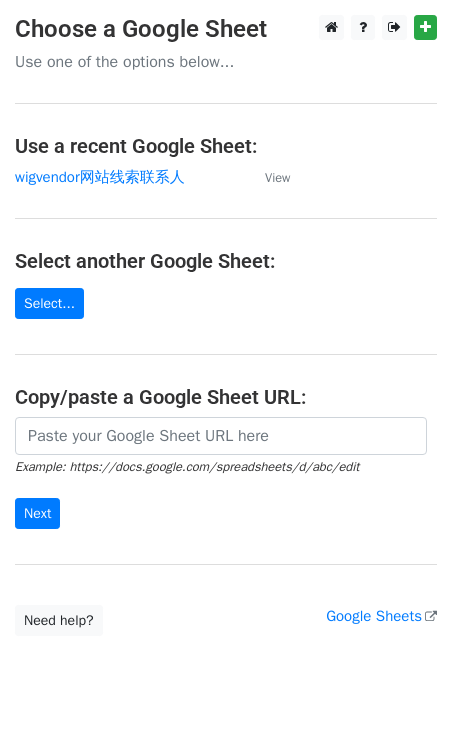 scroll, scrollTop: 0, scrollLeft: 0, axis: both 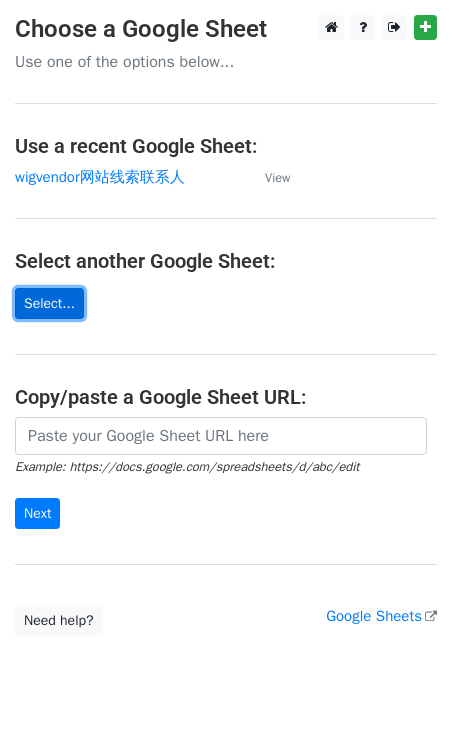 click on "Select..." at bounding box center [49, 303] 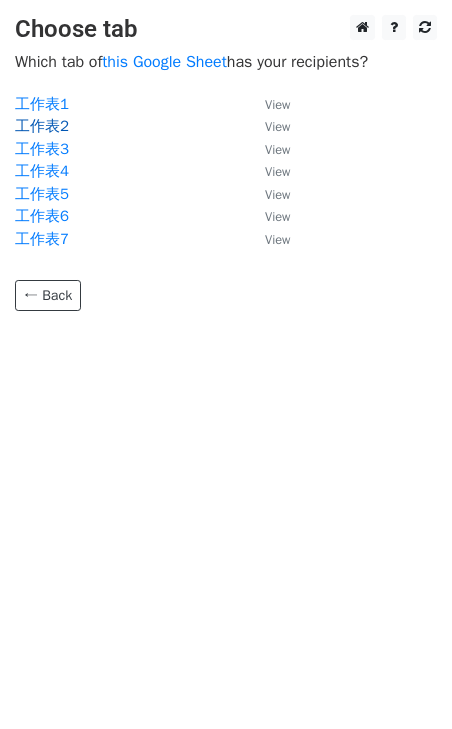 scroll, scrollTop: 0, scrollLeft: 0, axis: both 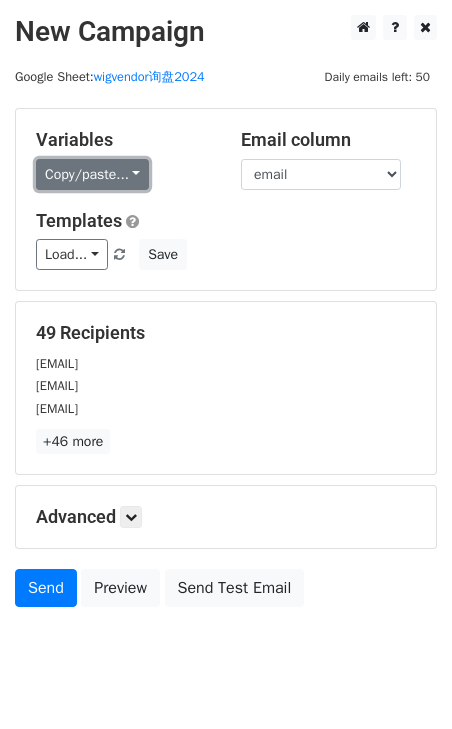click on "Copy/paste..." at bounding box center (92, 174) 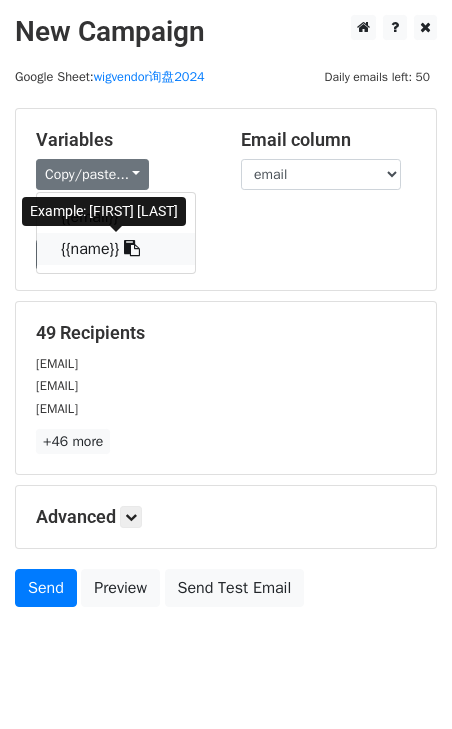 click at bounding box center (132, 248) 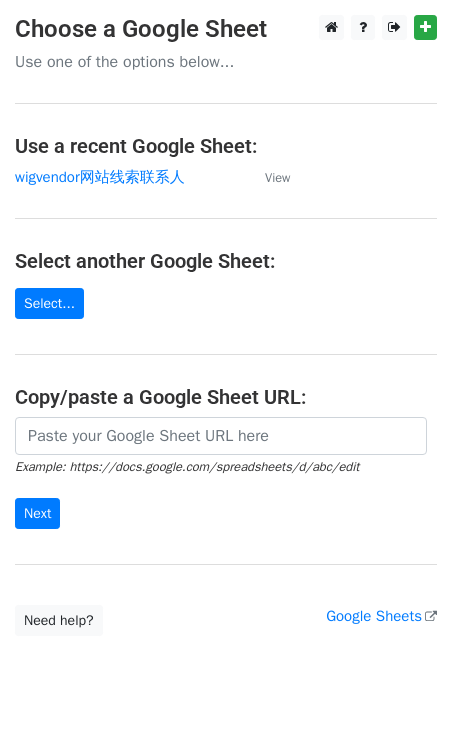 scroll, scrollTop: 0, scrollLeft: 0, axis: both 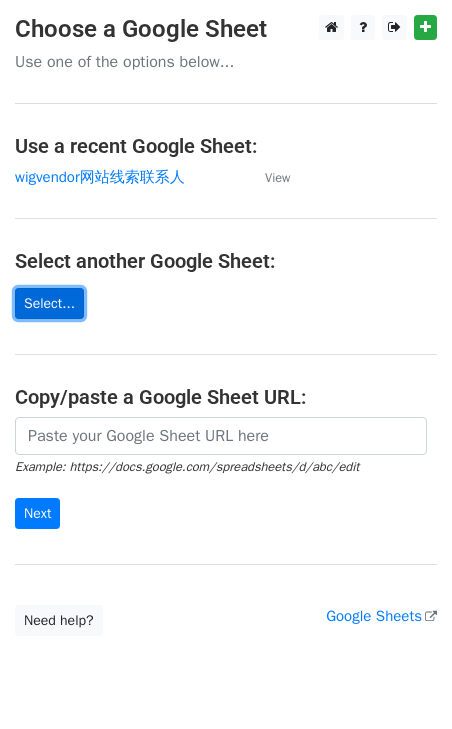 click on "Select..." at bounding box center (49, 303) 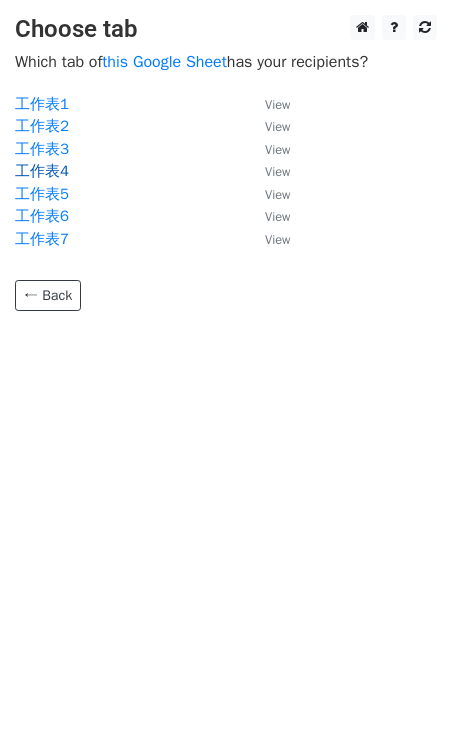 scroll, scrollTop: 0, scrollLeft: 0, axis: both 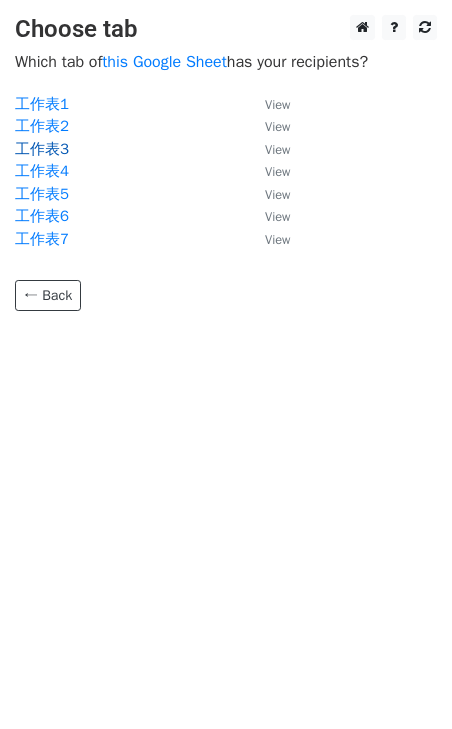 click on "工作表3" at bounding box center [42, 149] 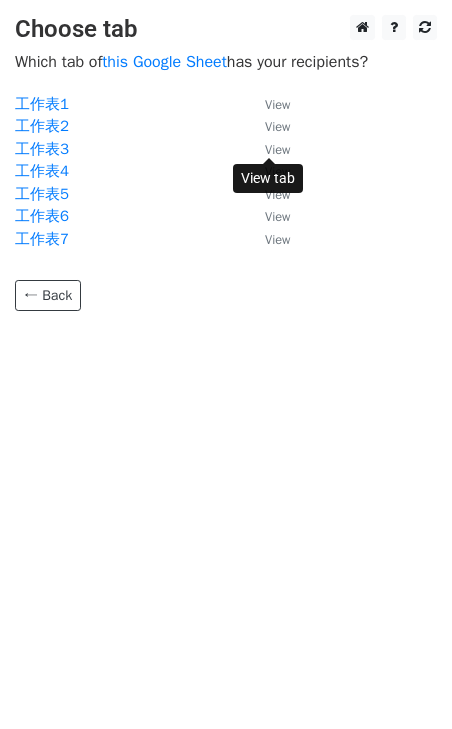 click on "View" at bounding box center [277, 150] 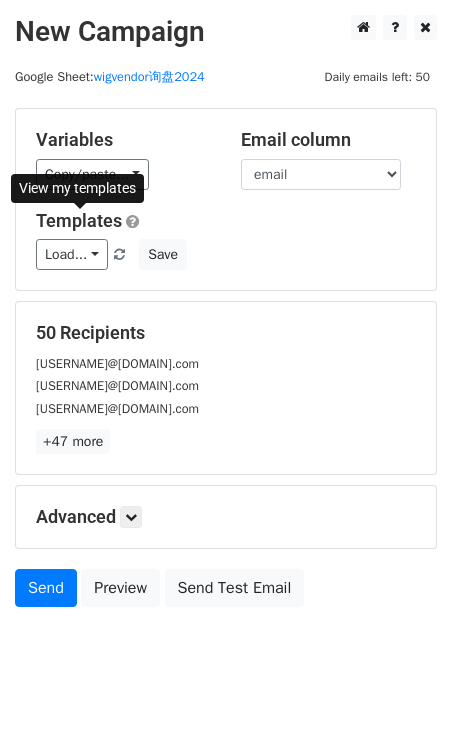 scroll, scrollTop: 0, scrollLeft: 0, axis: both 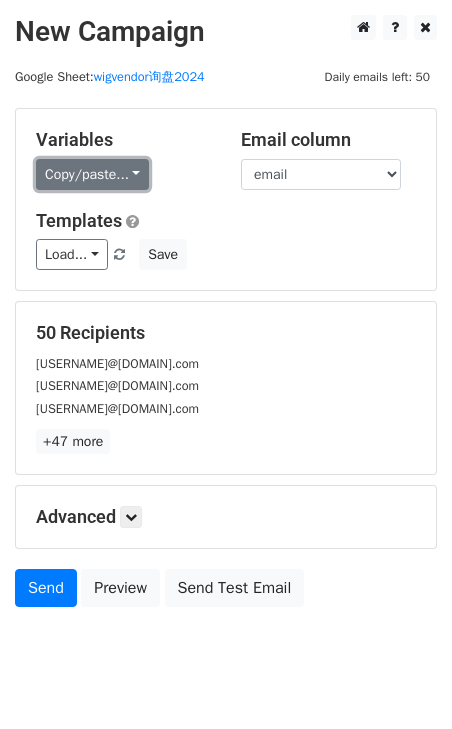 click on "Copy/paste..." at bounding box center [92, 174] 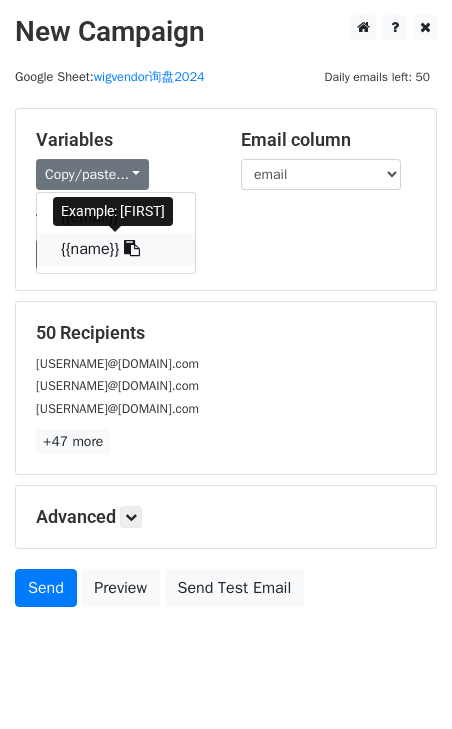 click at bounding box center (132, 248) 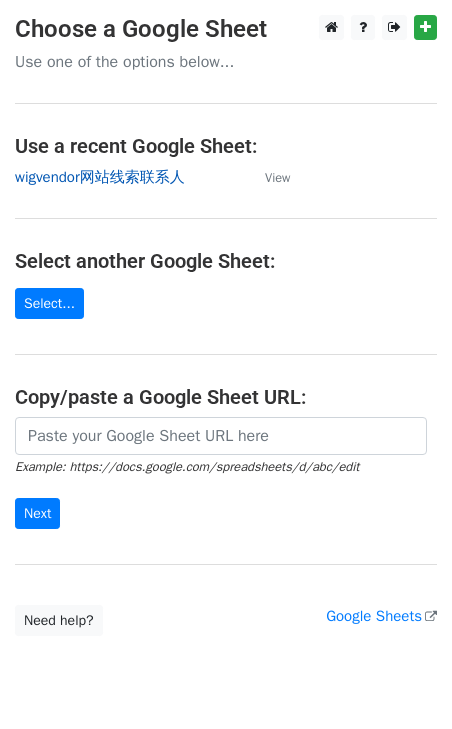 scroll, scrollTop: 0, scrollLeft: 0, axis: both 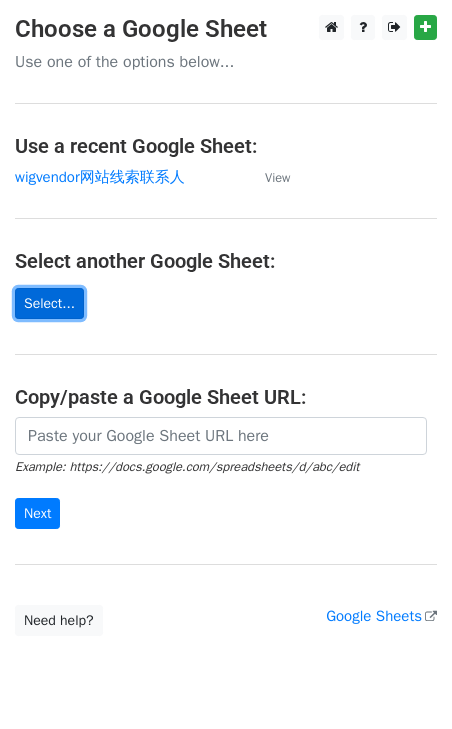 click on "Select..." at bounding box center (49, 303) 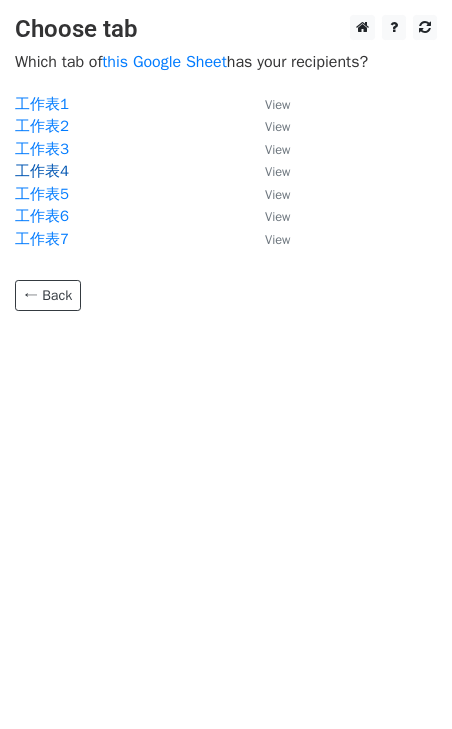 scroll, scrollTop: 0, scrollLeft: 0, axis: both 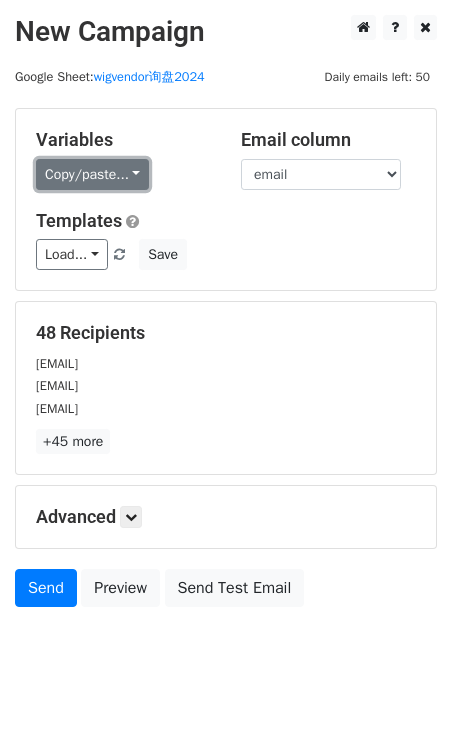 click on "Copy/paste..." at bounding box center (92, 174) 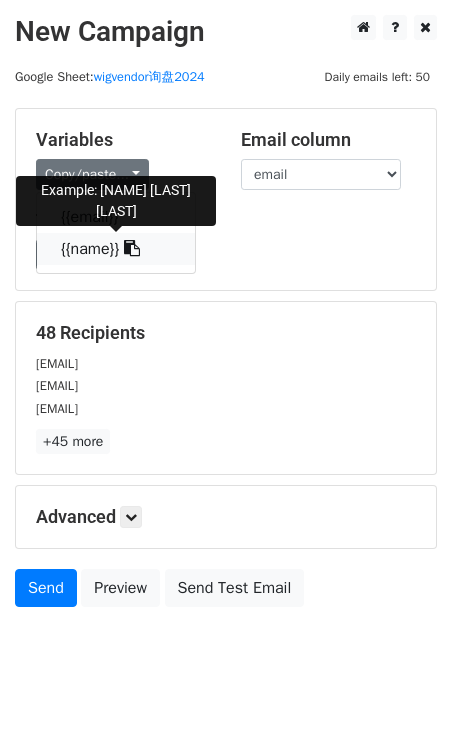 click at bounding box center [132, 248] 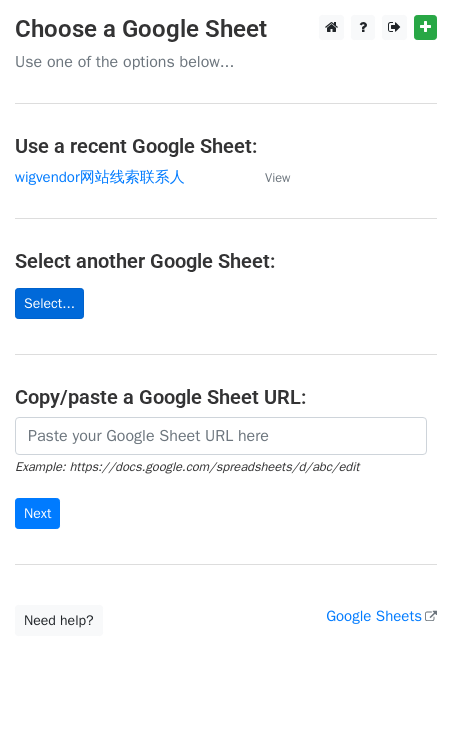scroll, scrollTop: 0, scrollLeft: 0, axis: both 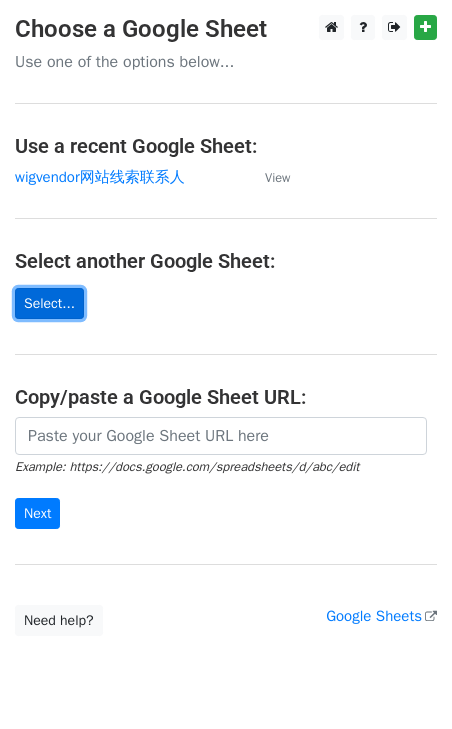 click on "Select..." at bounding box center (49, 303) 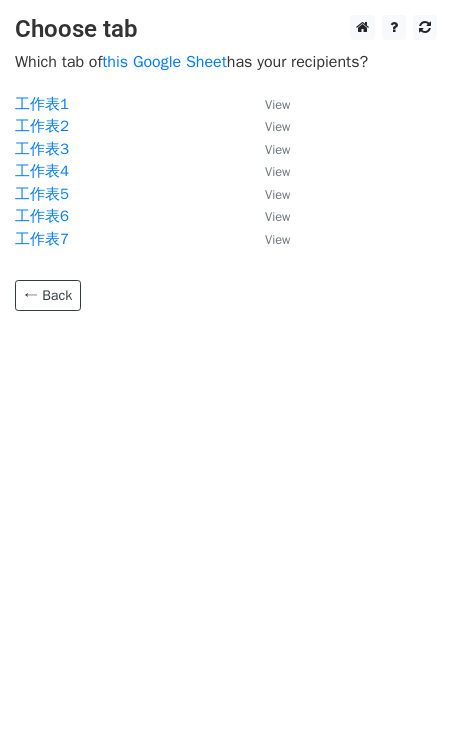 scroll, scrollTop: 0, scrollLeft: 0, axis: both 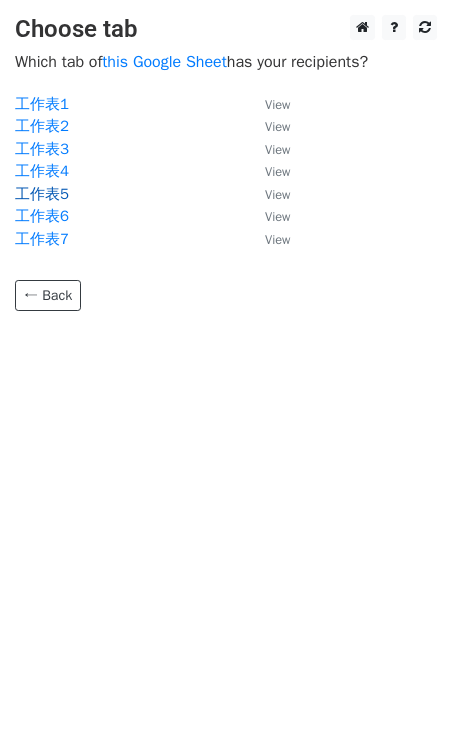 click on "工作表5" at bounding box center (42, 194) 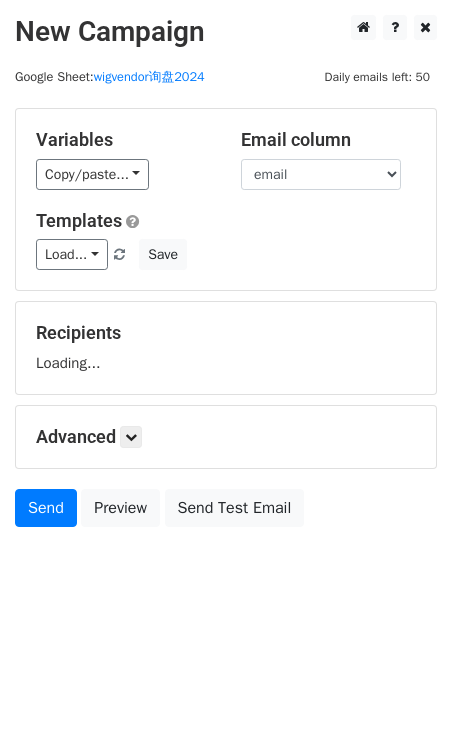 scroll, scrollTop: 0, scrollLeft: 0, axis: both 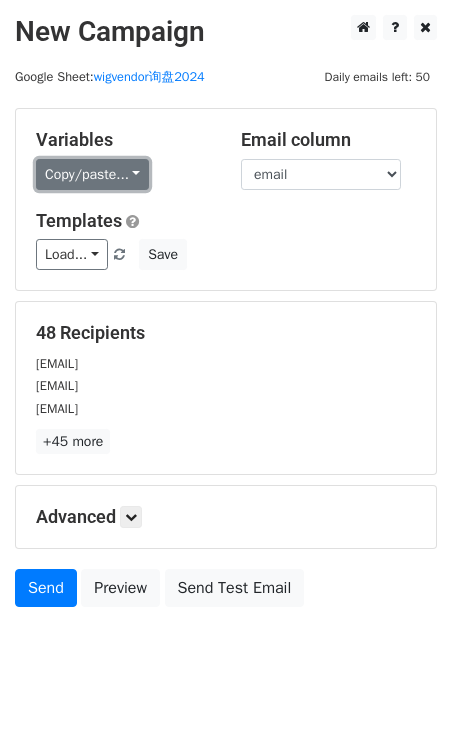 click on "Copy/paste..." at bounding box center (92, 174) 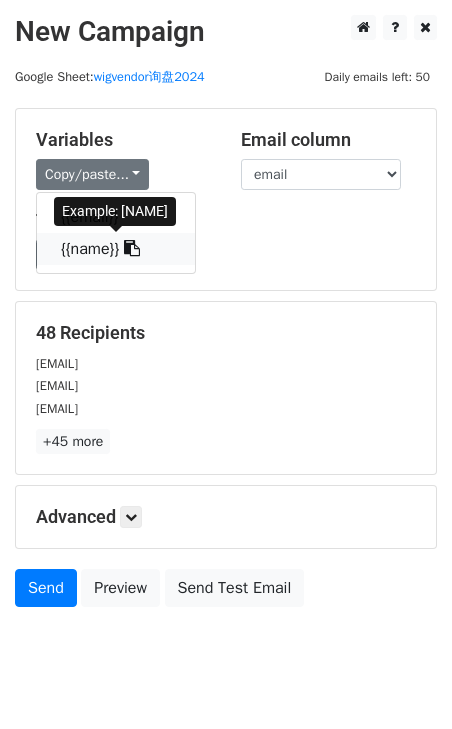 click at bounding box center (132, 248) 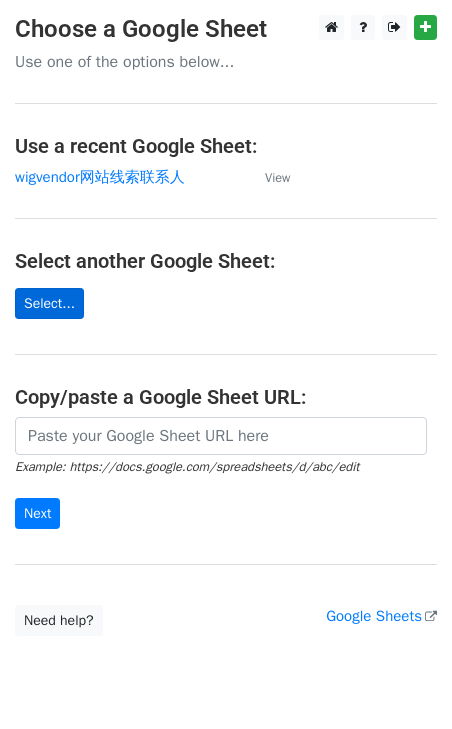 scroll, scrollTop: 0, scrollLeft: 0, axis: both 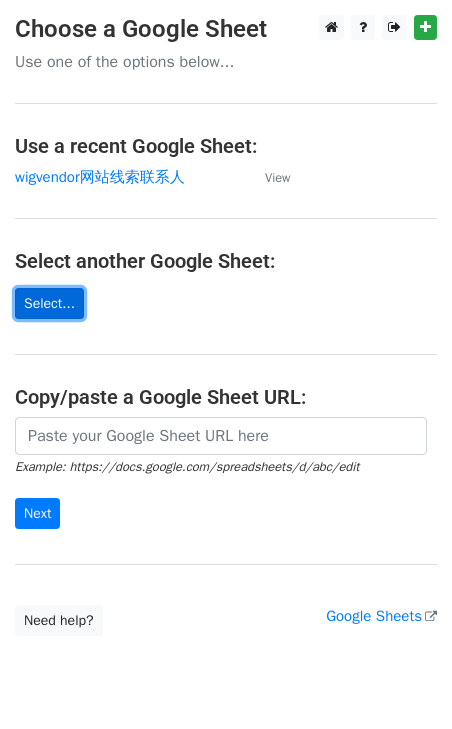 click on "Select..." at bounding box center [49, 303] 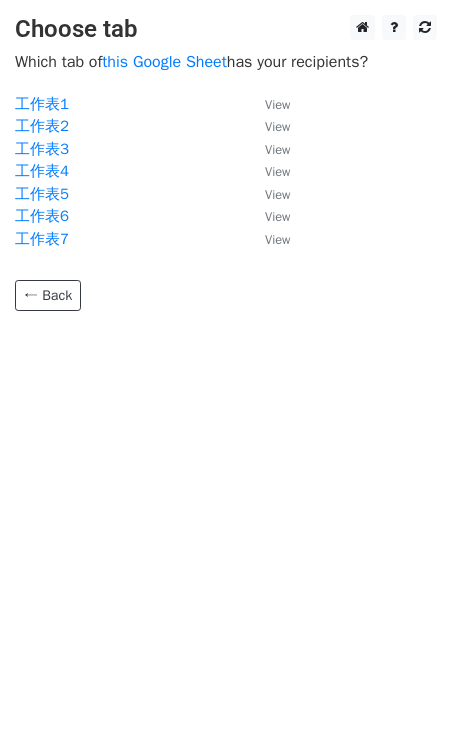 scroll, scrollTop: 0, scrollLeft: 0, axis: both 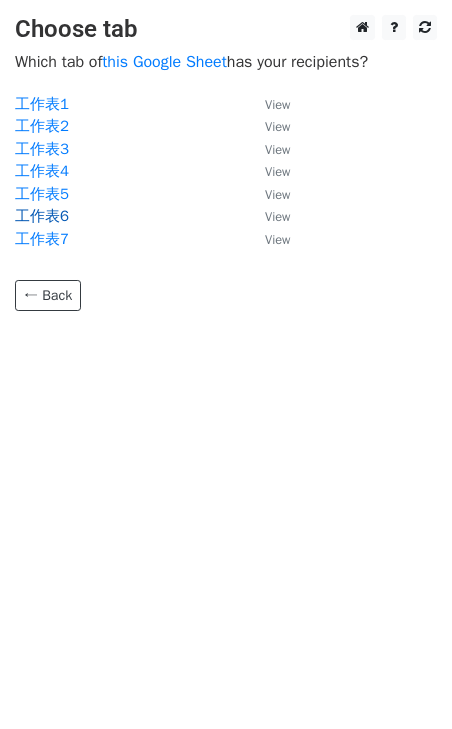 click on "工作表6" at bounding box center (42, 216) 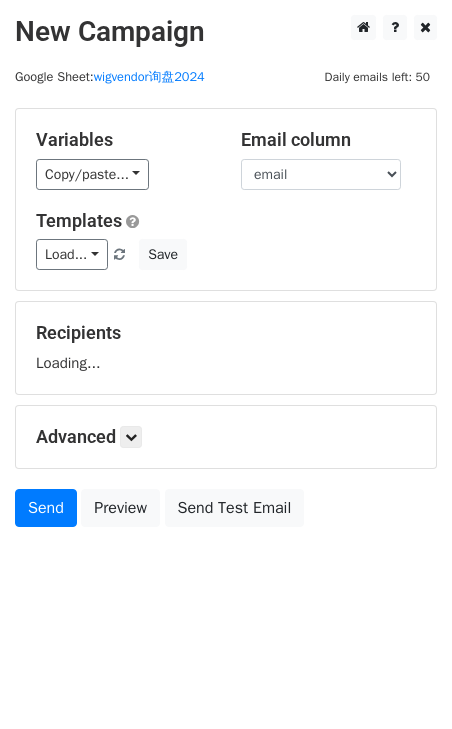 scroll, scrollTop: 0, scrollLeft: 0, axis: both 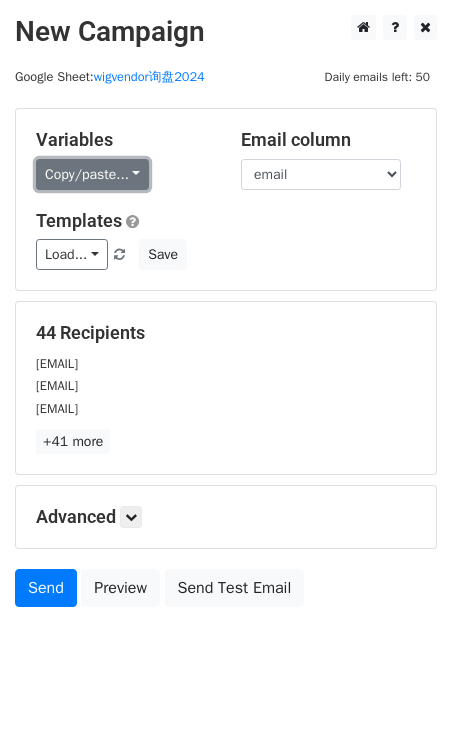 click on "Copy/paste..." at bounding box center [92, 174] 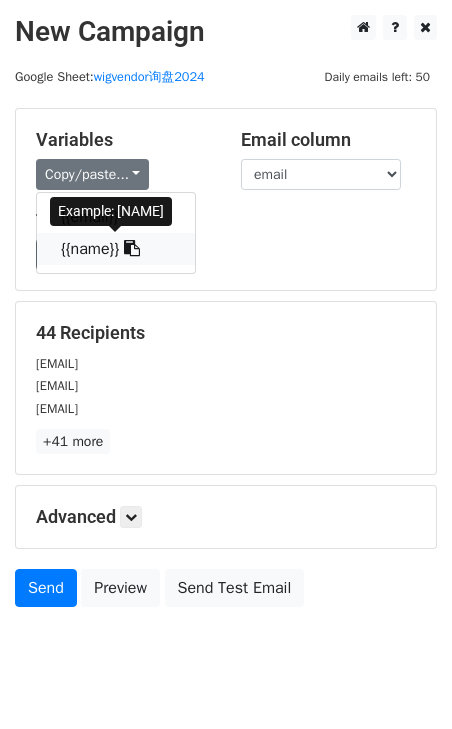 click at bounding box center (132, 248) 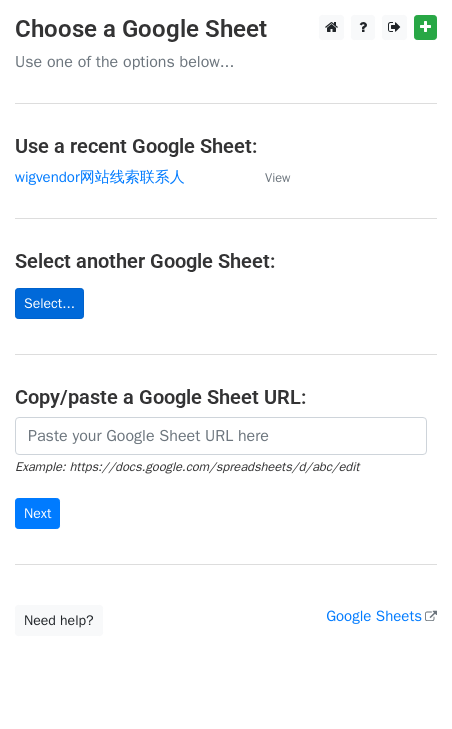 scroll, scrollTop: 0, scrollLeft: 0, axis: both 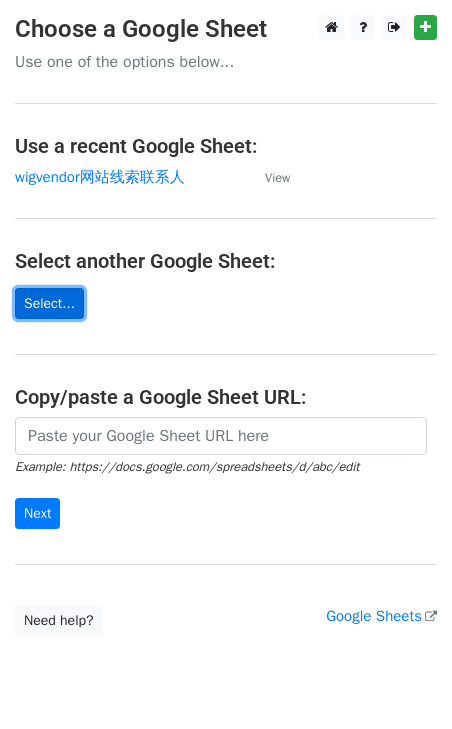 click on "Select..." at bounding box center (49, 303) 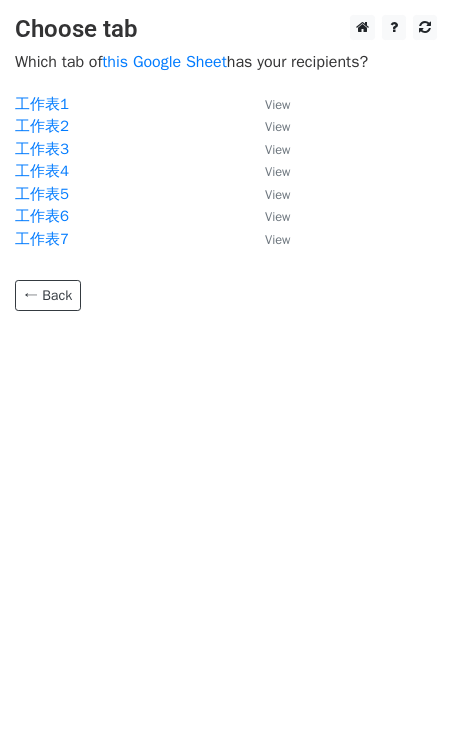 scroll, scrollTop: 0, scrollLeft: 0, axis: both 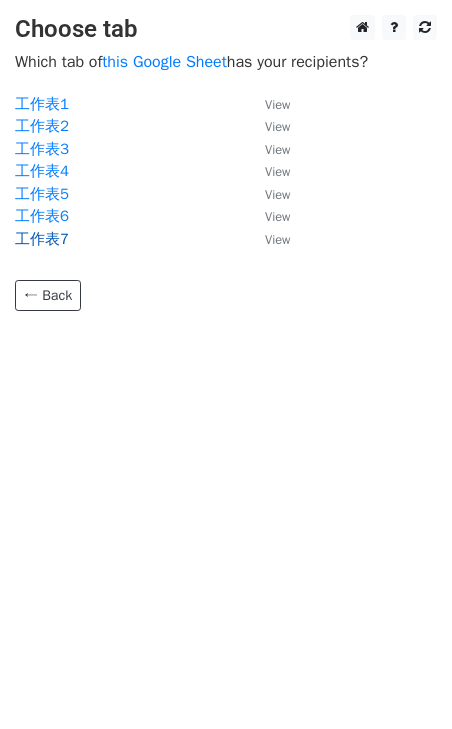 click on "工作表7" at bounding box center [42, 239] 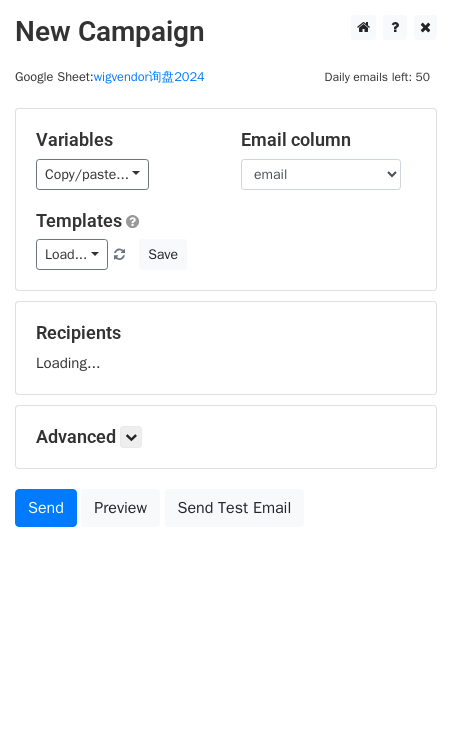 scroll, scrollTop: 0, scrollLeft: 0, axis: both 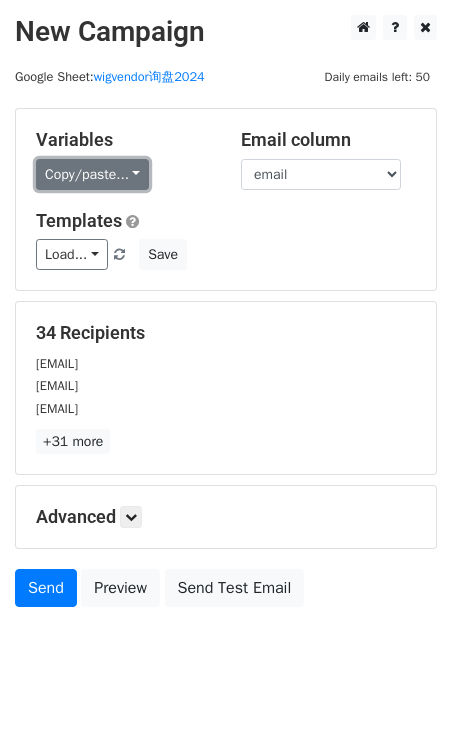 click on "Copy/paste..." at bounding box center [92, 174] 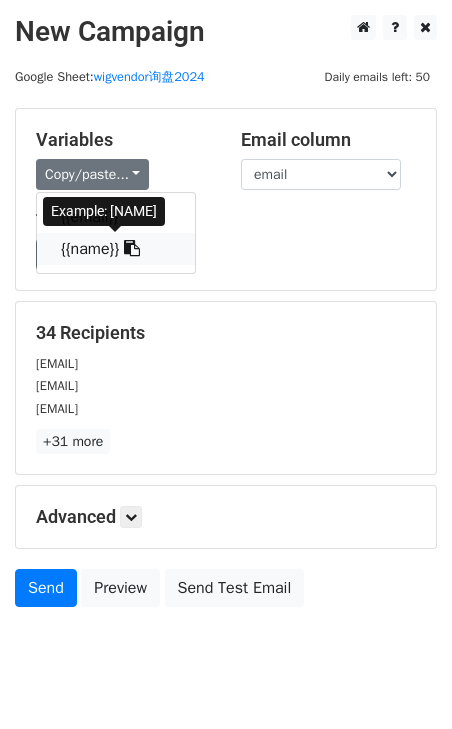 click at bounding box center (132, 248) 